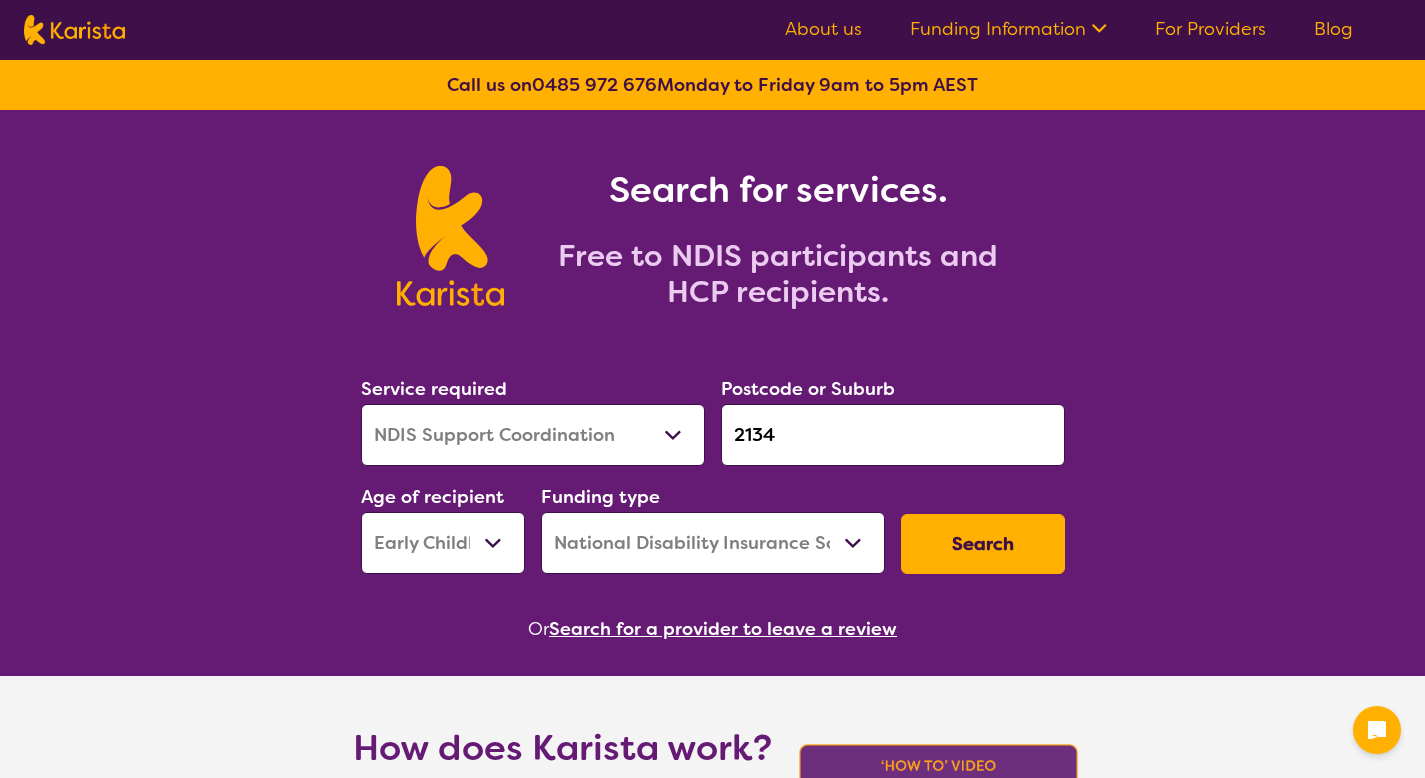 select on "NDIS Support Coordination" 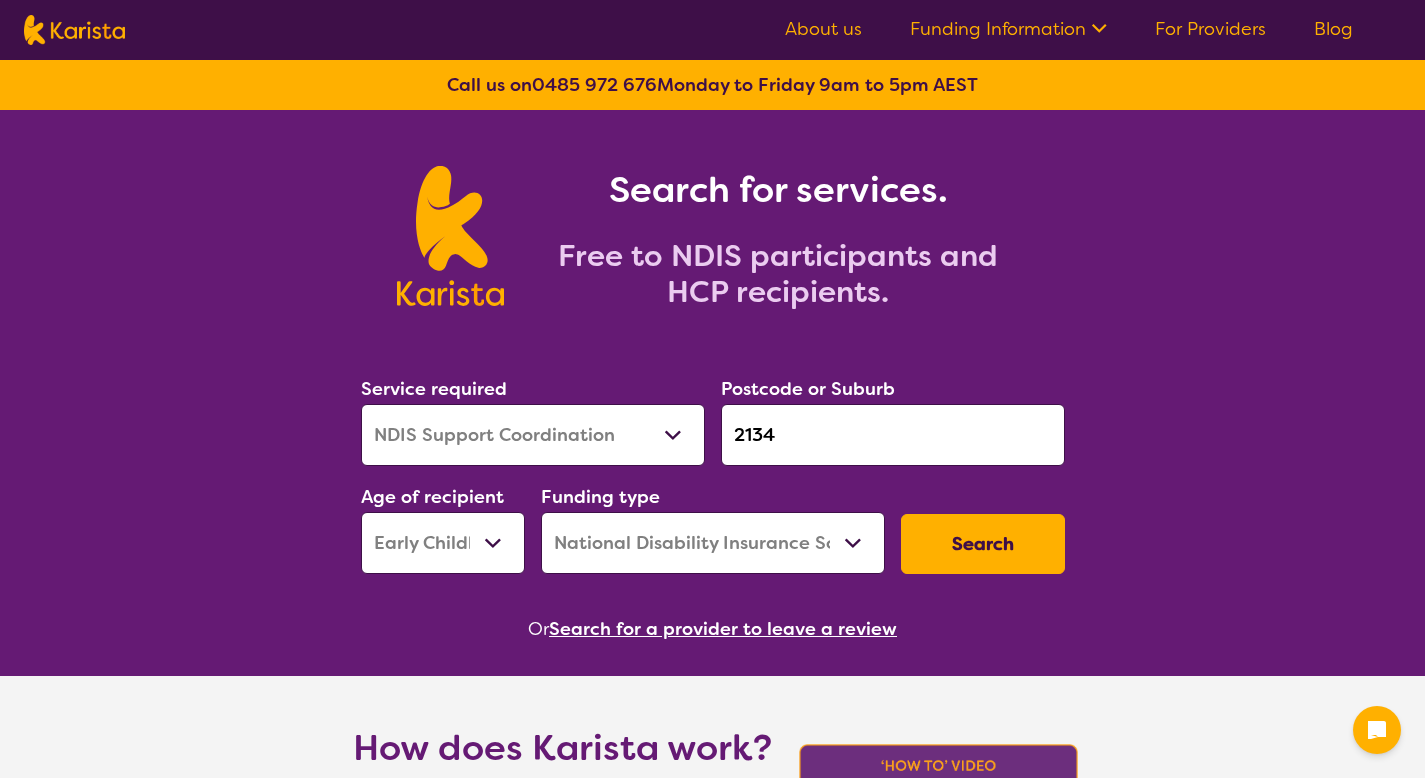 scroll, scrollTop: 0, scrollLeft: 0, axis: both 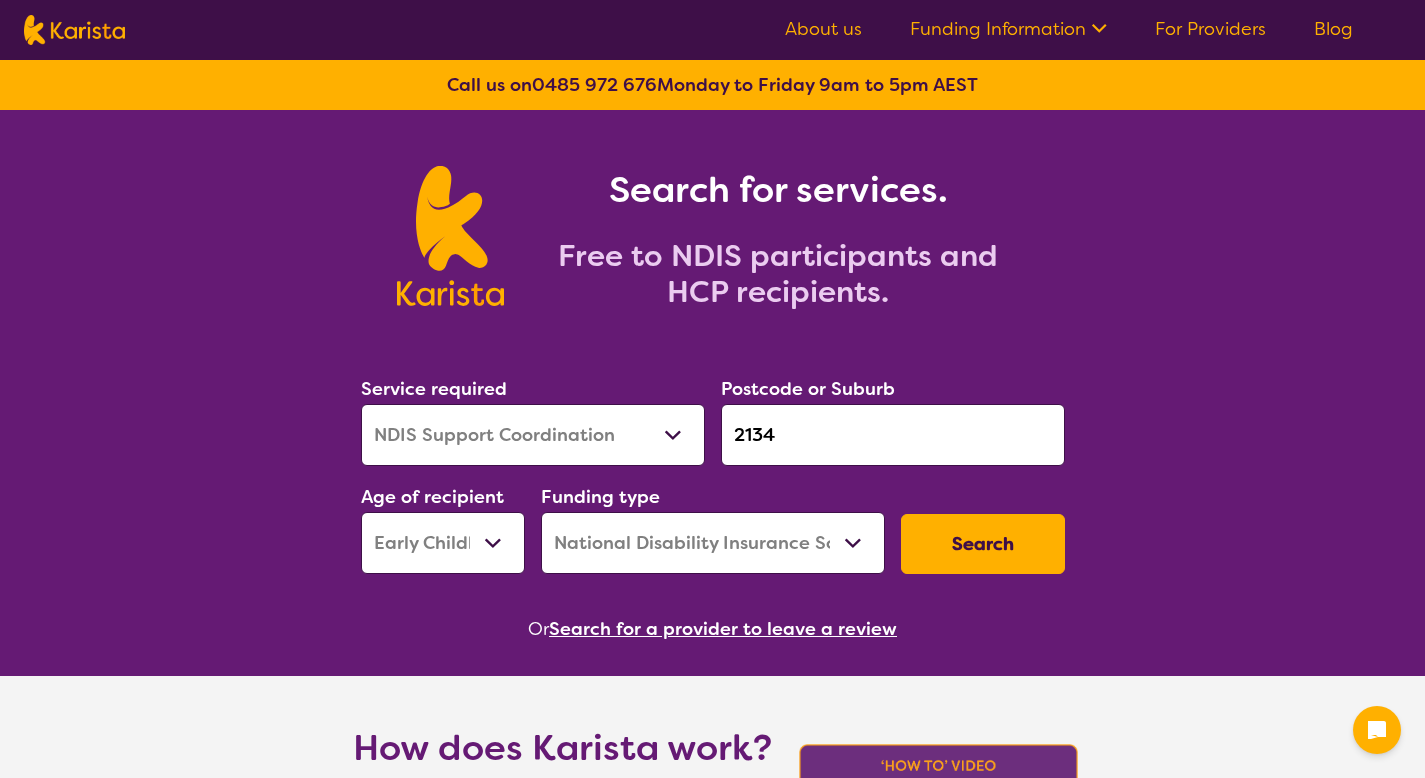 click on "About us" at bounding box center [823, 29] 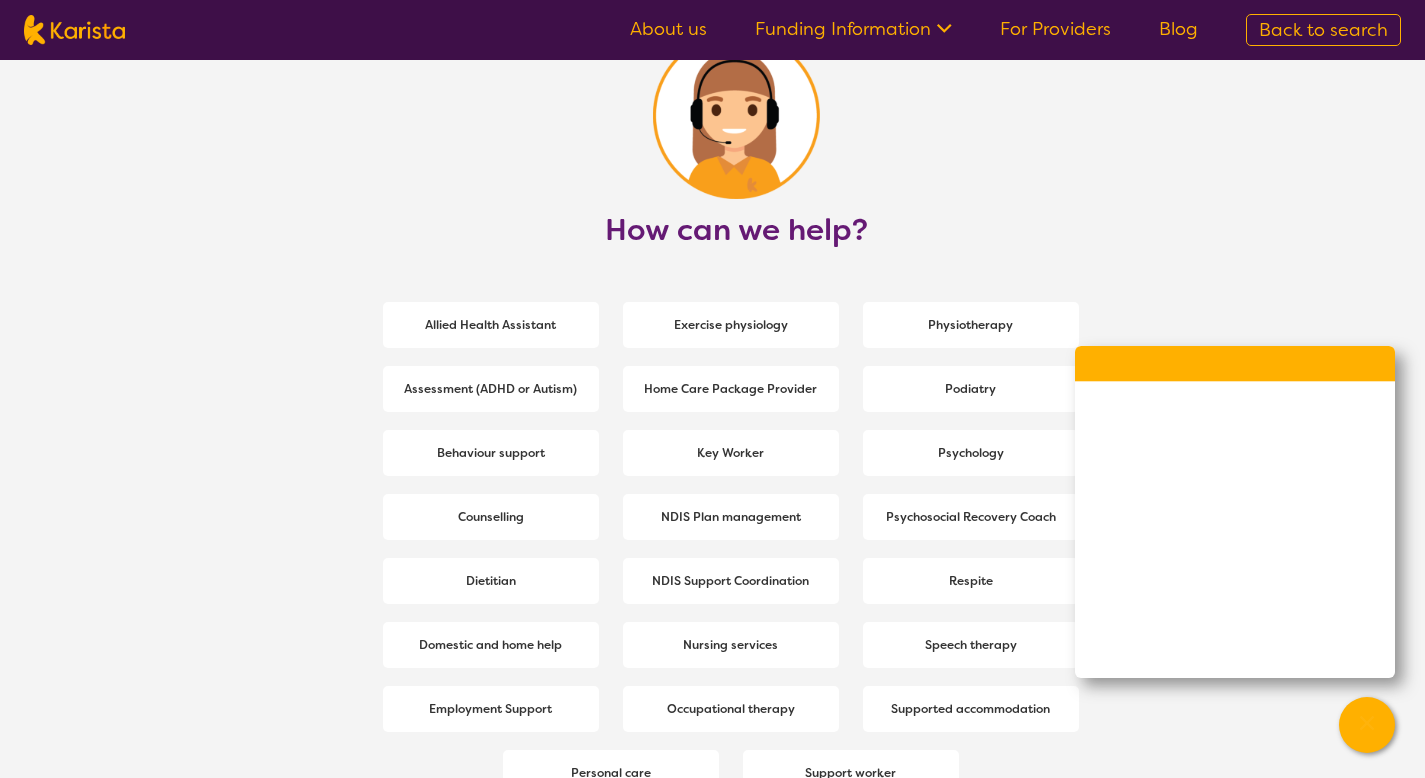 scroll, scrollTop: 2649, scrollLeft: 0, axis: vertical 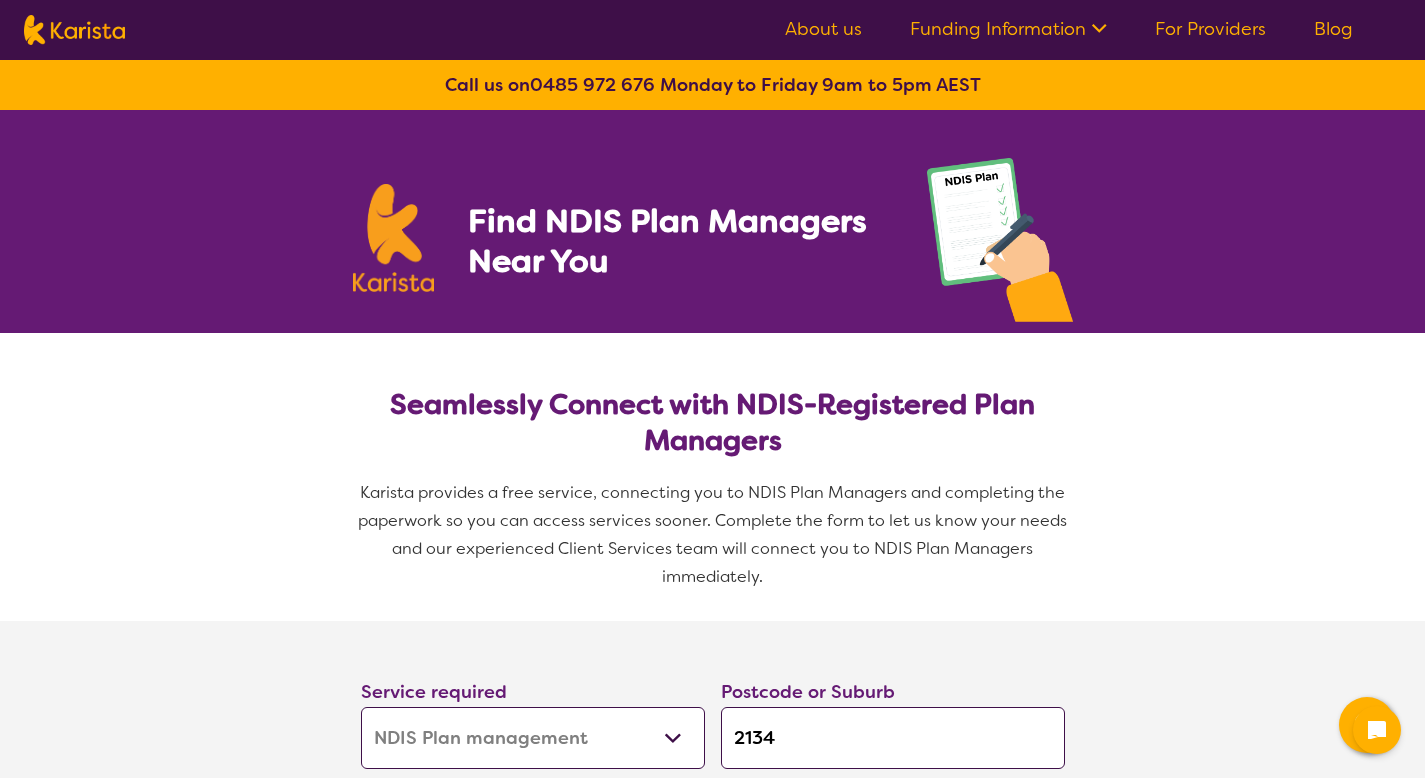 select on "NDIS Plan management" 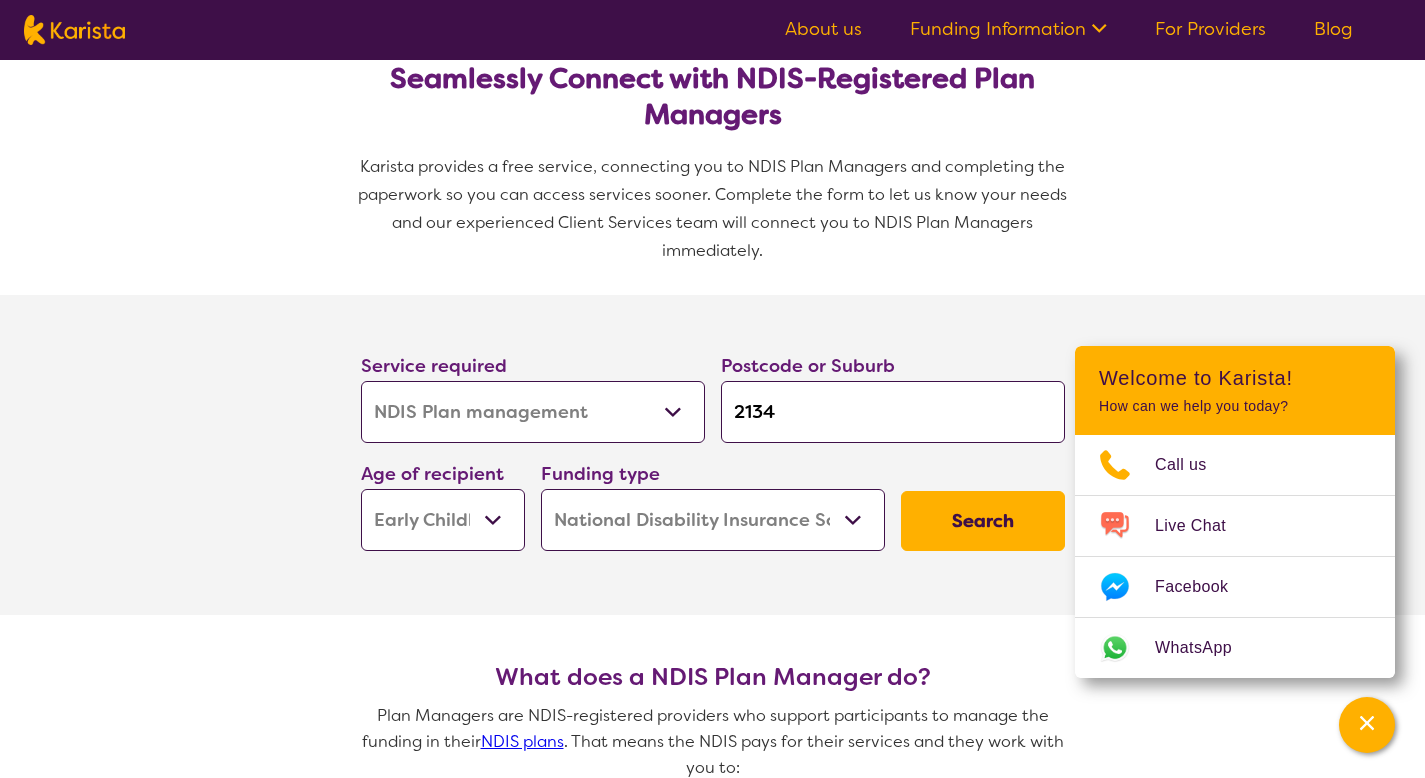 scroll, scrollTop: 0, scrollLeft: 0, axis: both 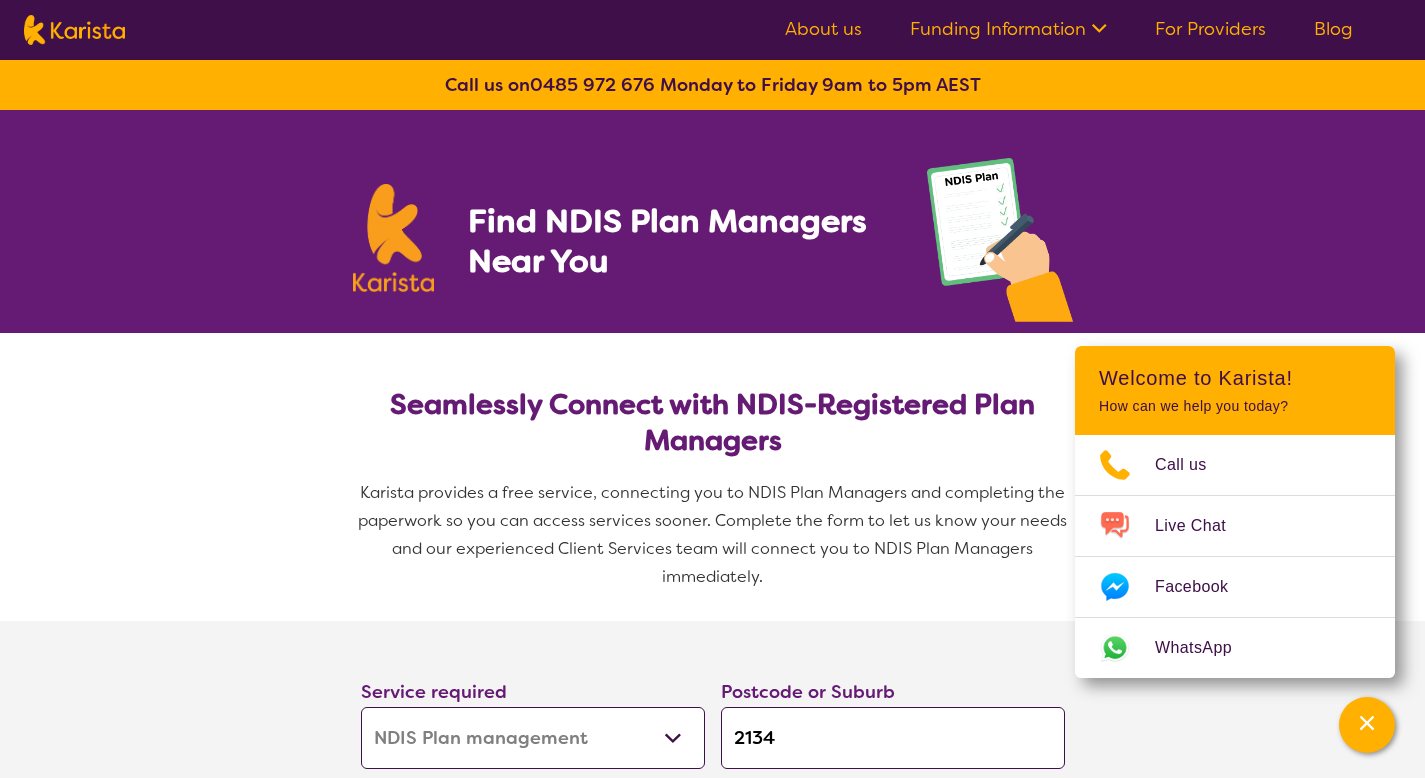 click on "Seamlessly Connect with NDIS-Registered Plan Managers" at bounding box center [713, 423] 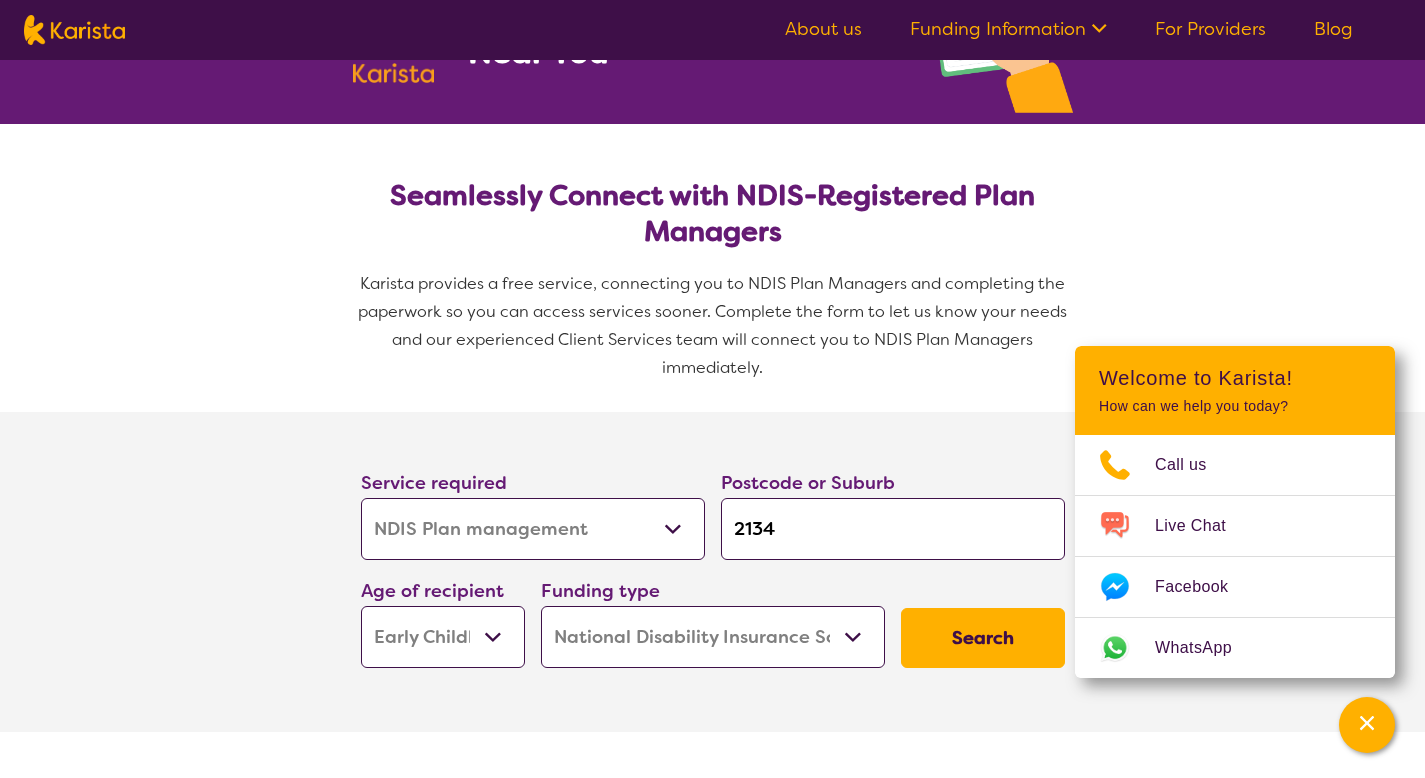 scroll, scrollTop: 0, scrollLeft: 0, axis: both 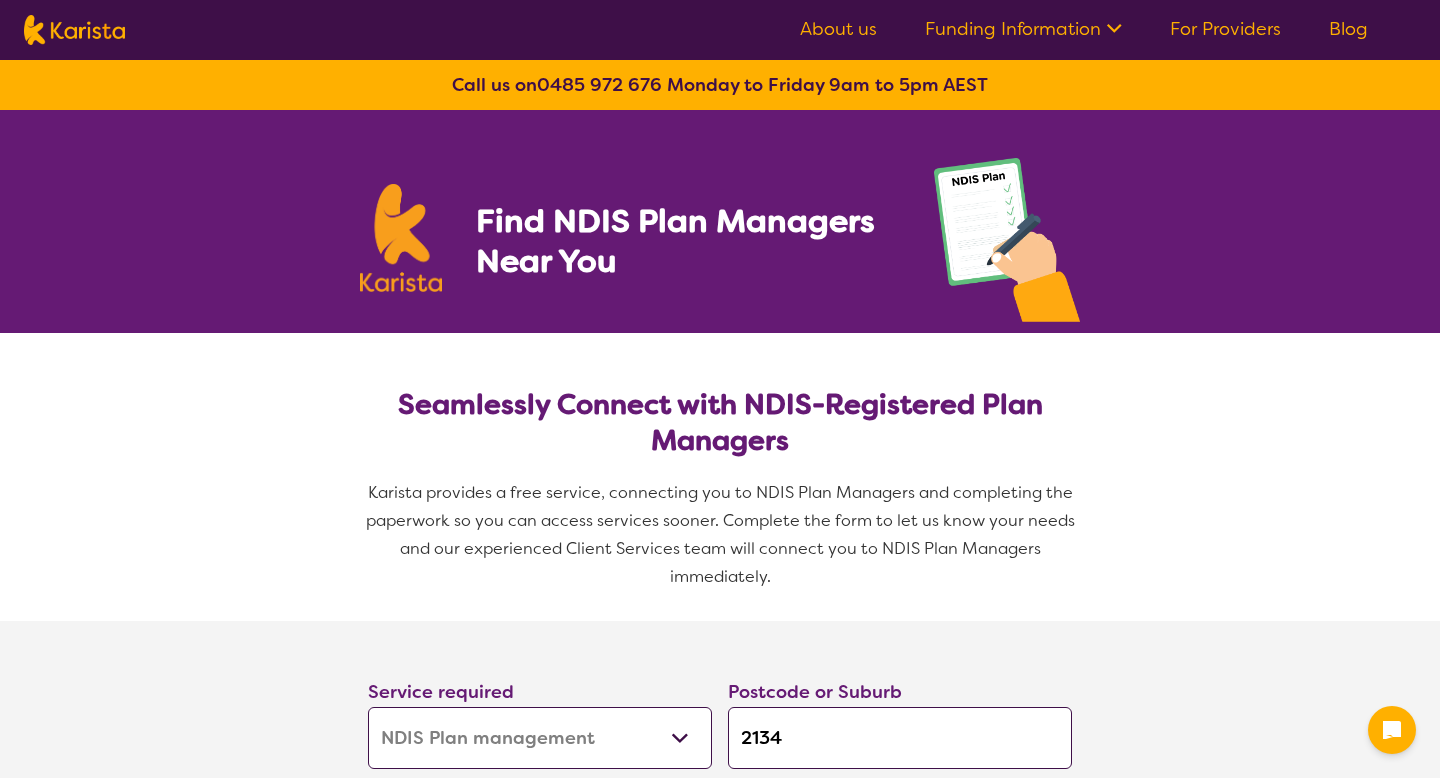 select on "NDIS Plan management" 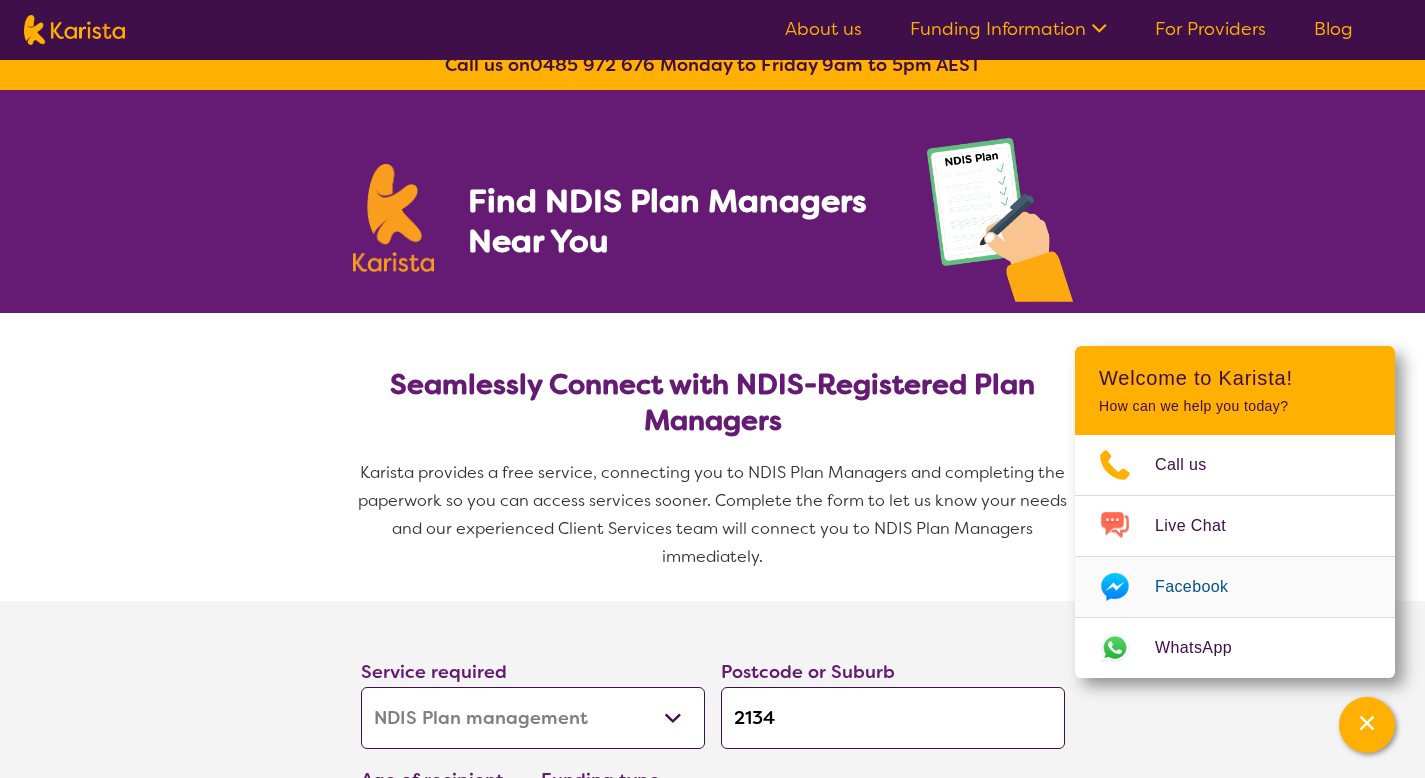 scroll, scrollTop: 0, scrollLeft: 0, axis: both 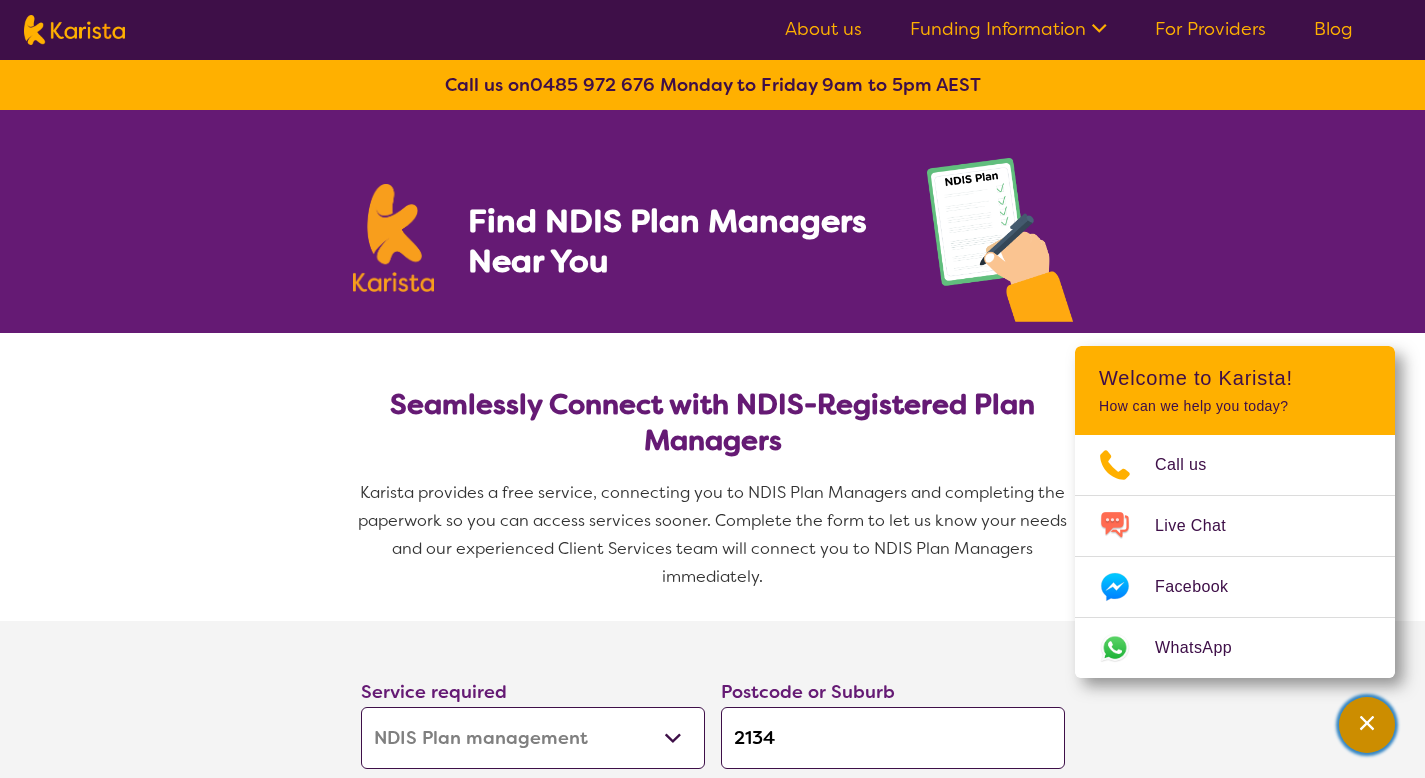 click at bounding box center [1367, 725] 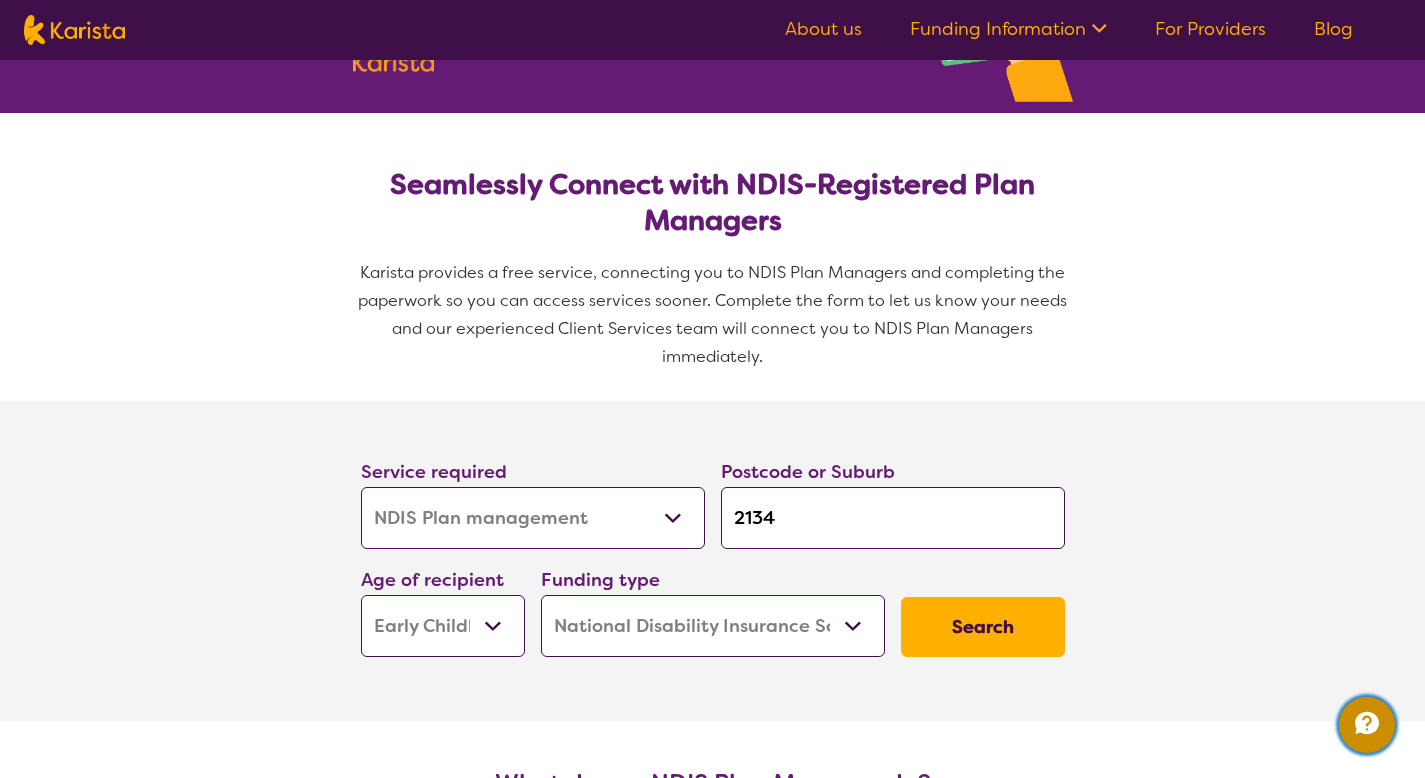 scroll, scrollTop: 0, scrollLeft: 0, axis: both 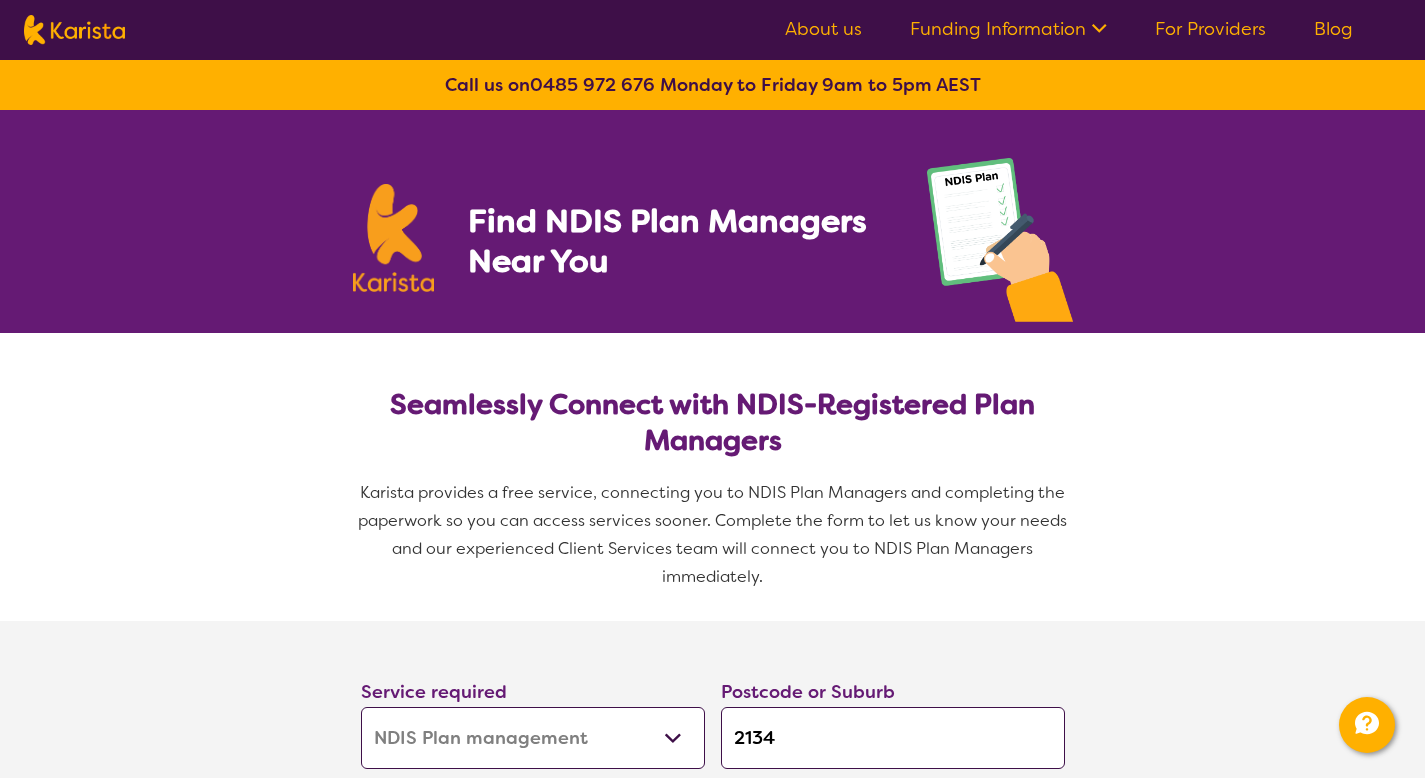 click on "Call us on  0485 972 676   Monday to Friday 9am to 5pm AEST" at bounding box center (712, 85) 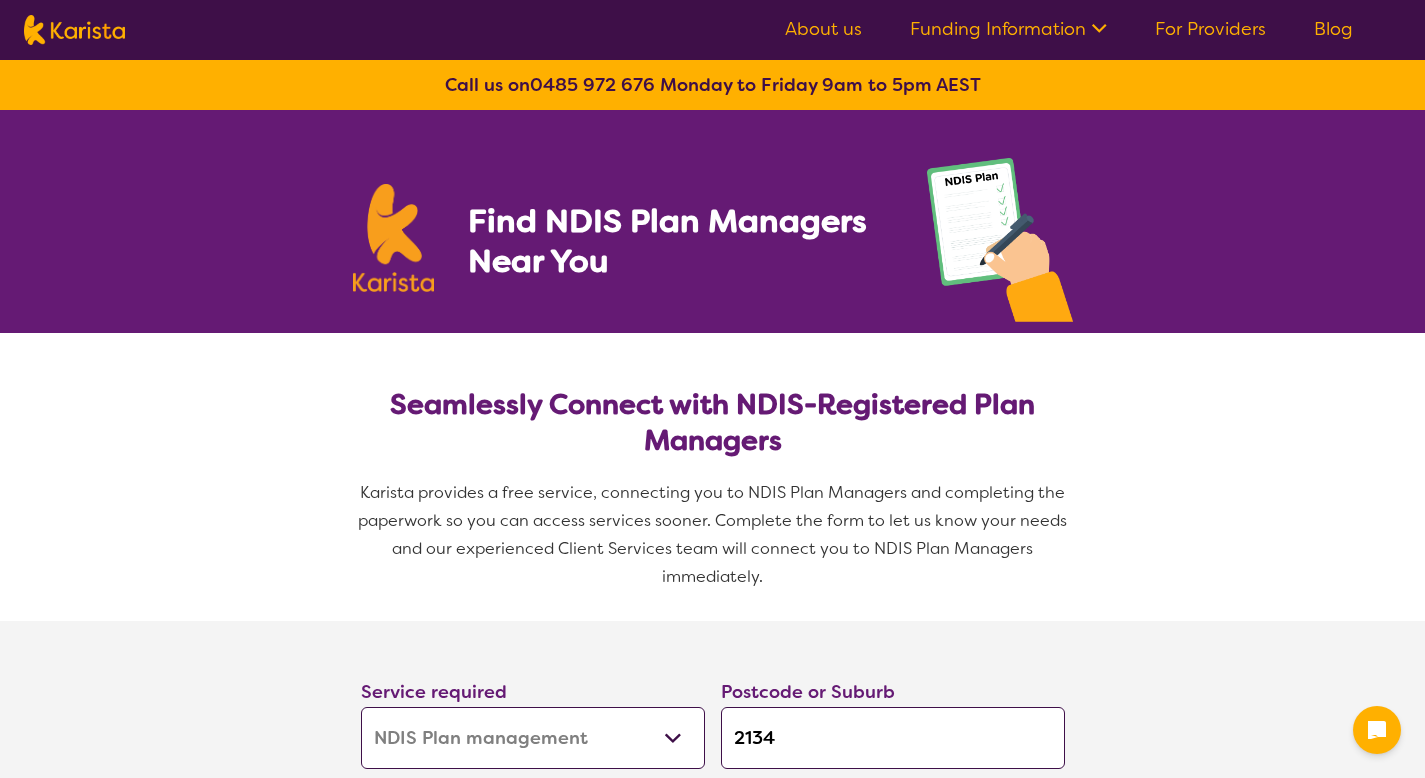 select on "NDIS Plan management" 